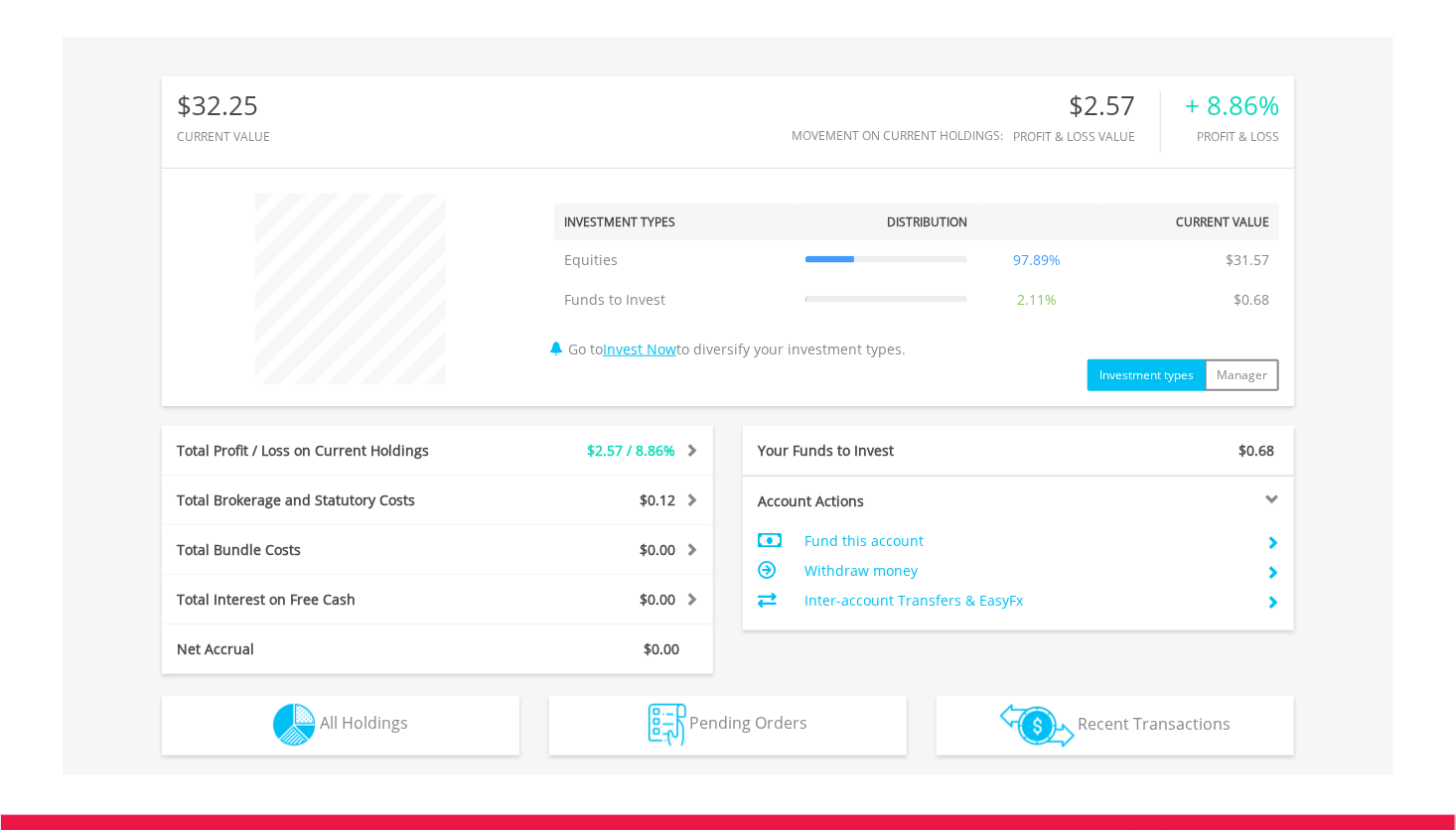 scroll, scrollTop: 593, scrollLeft: 0, axis: vertical 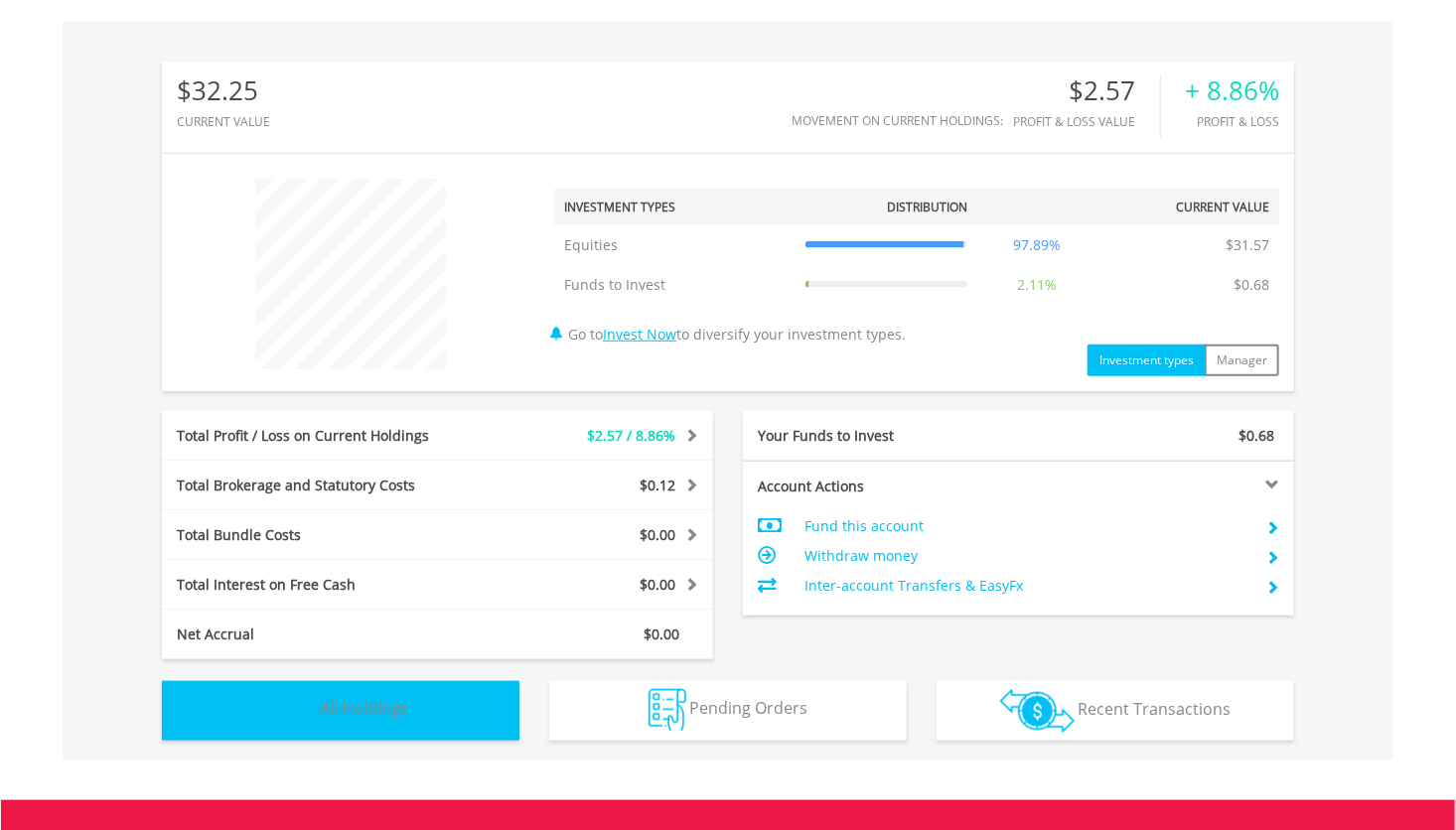 click on "Holdings
All Holdings" at bounding box center [341, 711] 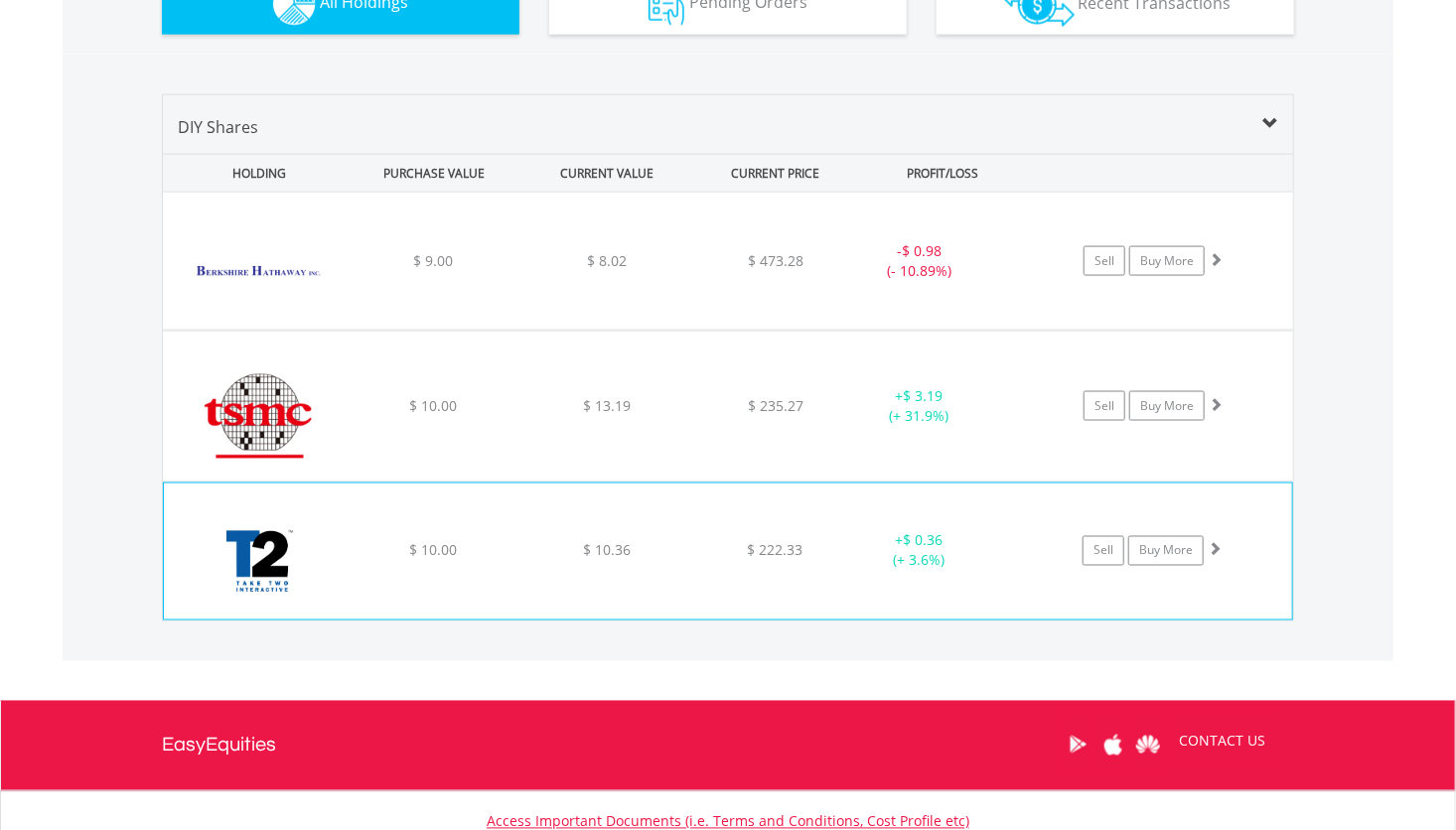 scroll, scrollTop: 1299, scrollLeft: 0, axis: vertical 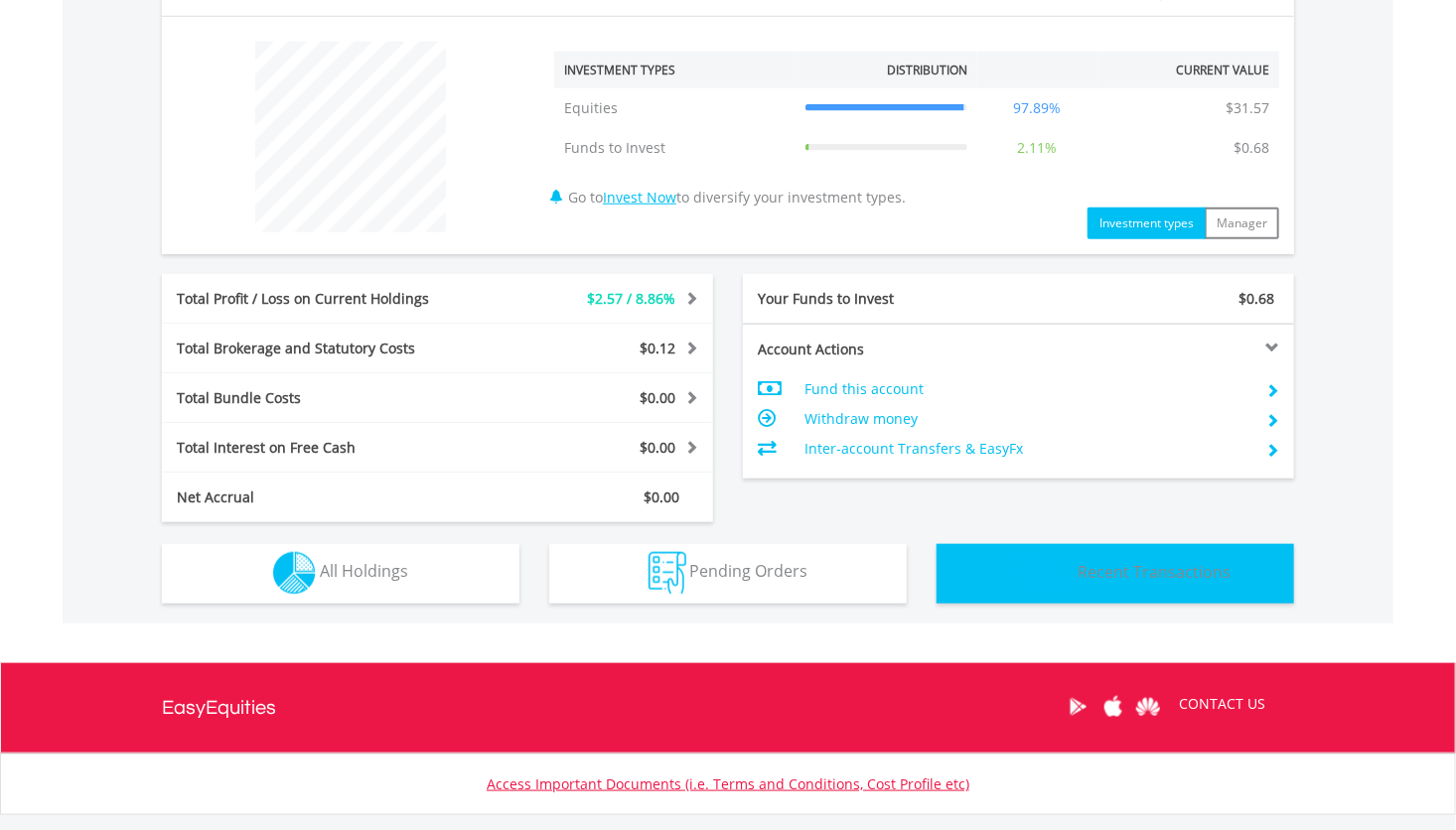 click on "Recent Transactions" at bounding box center (1155, 572) 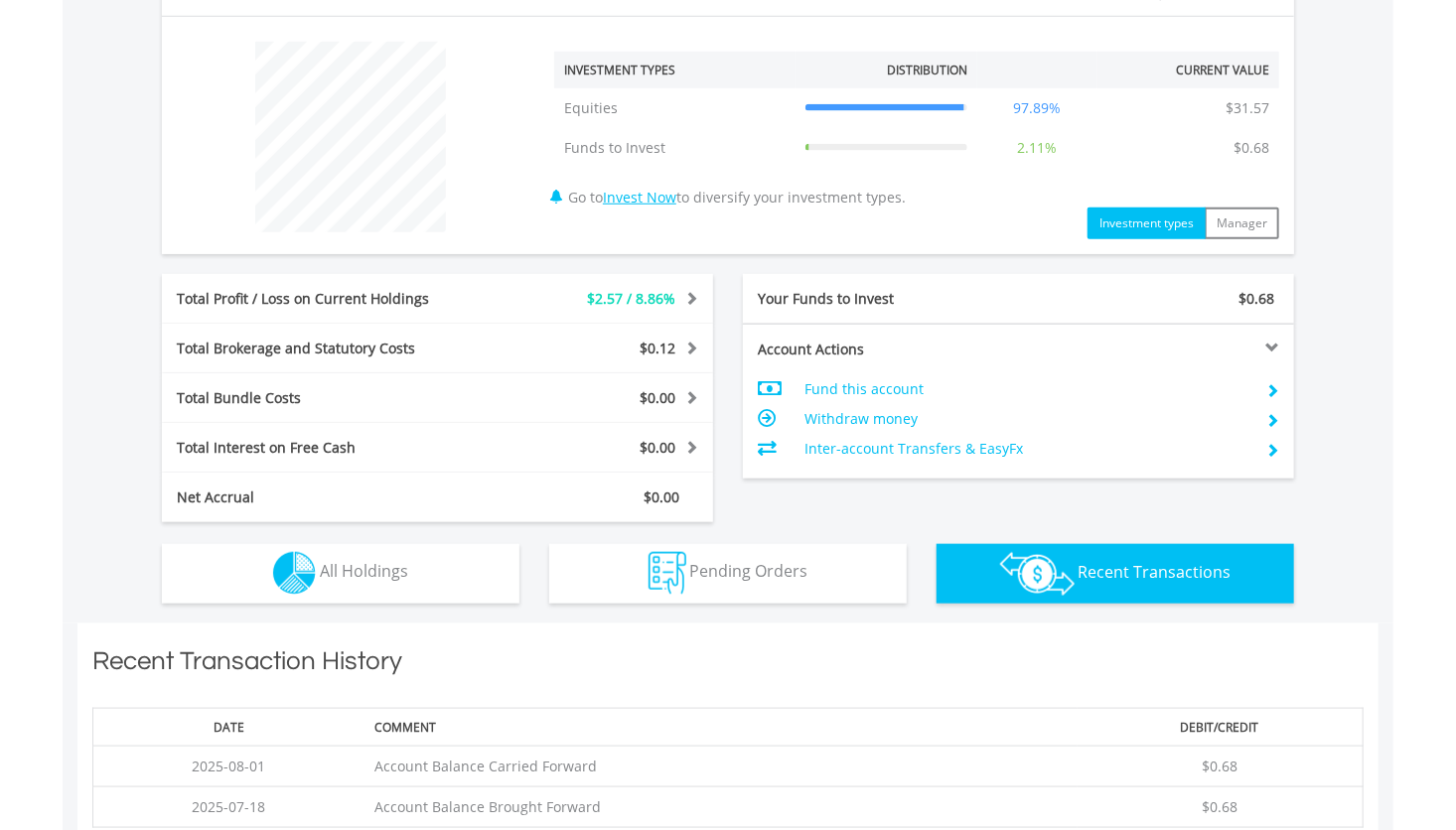 scroll, scrollTop: 1131, scrollLeft: 0, axis: vertical 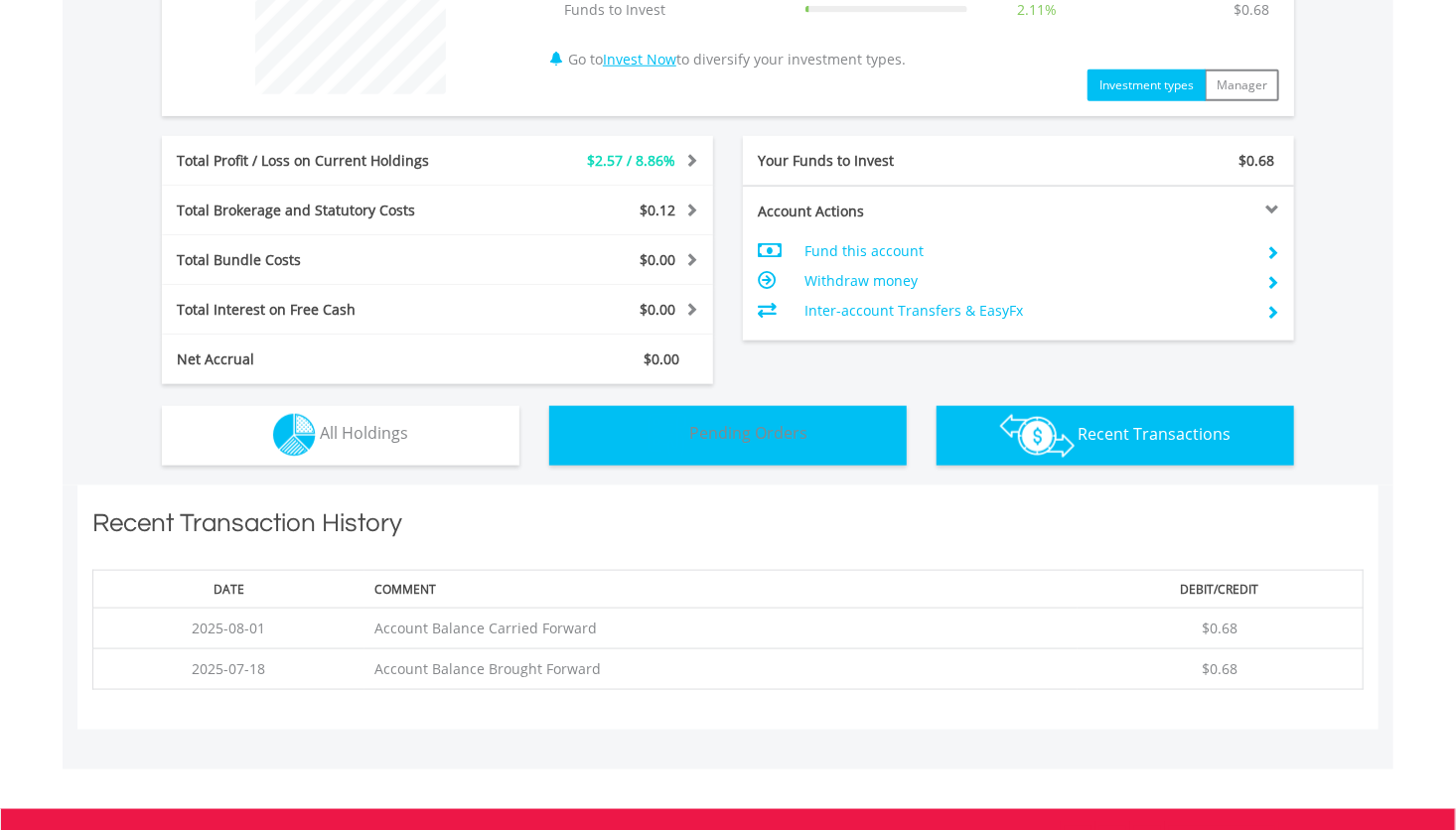 click at bounding box center (667, 435) 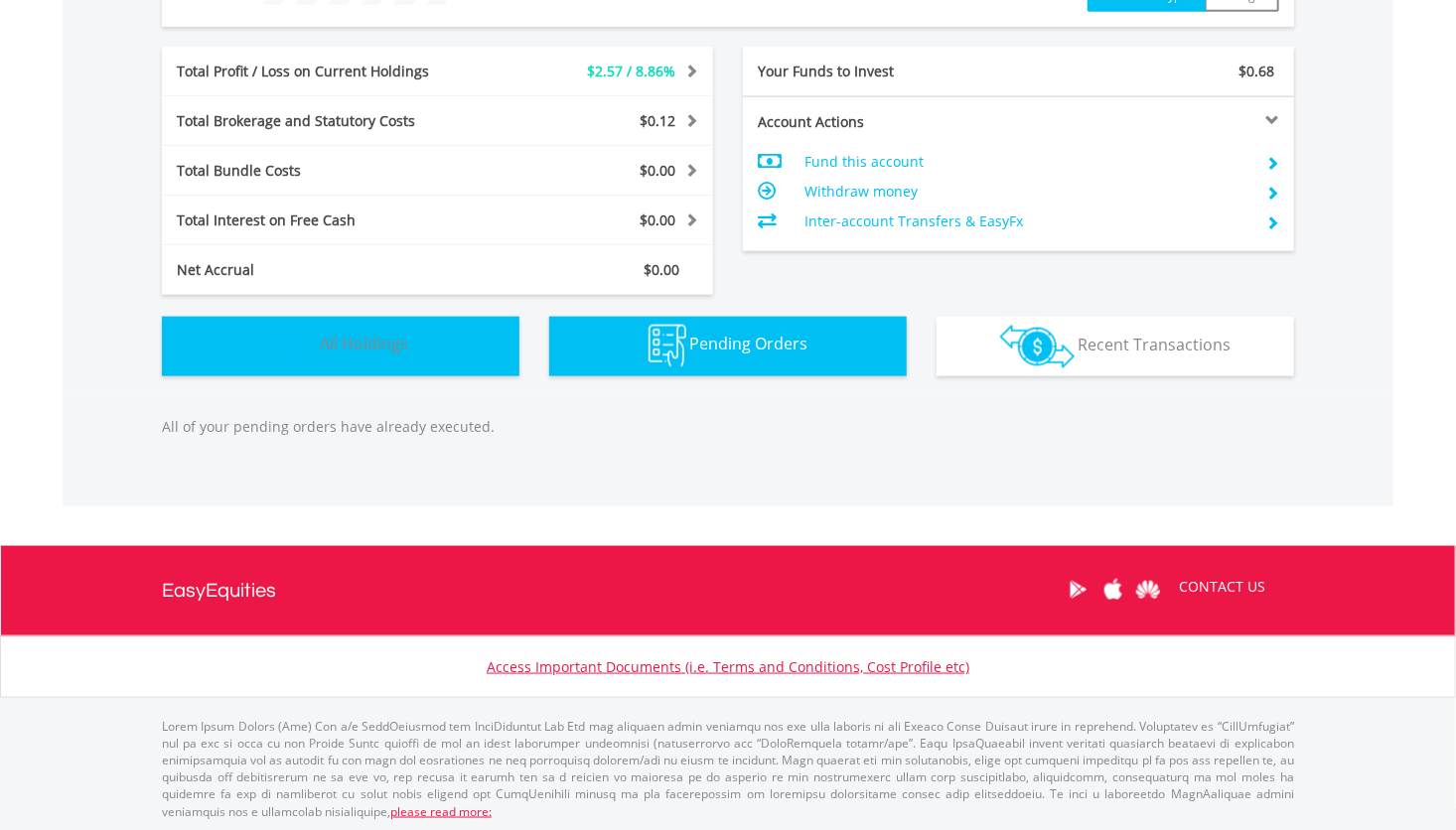 click on "Holdings
All Holdings" at bounding box center (341, 346) 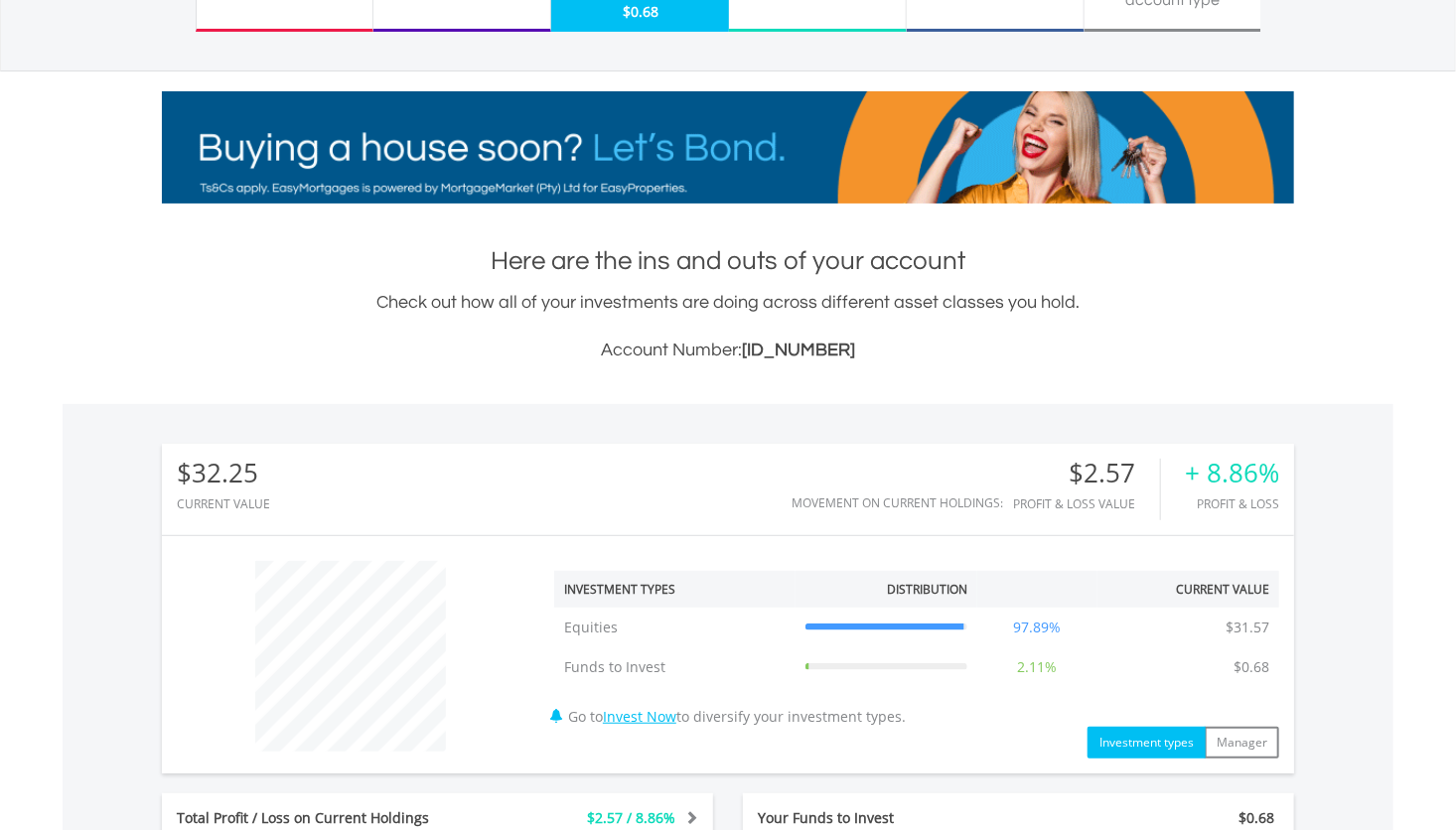 scroll, scrollTop: 0, scrollLeft: 0, axis: both 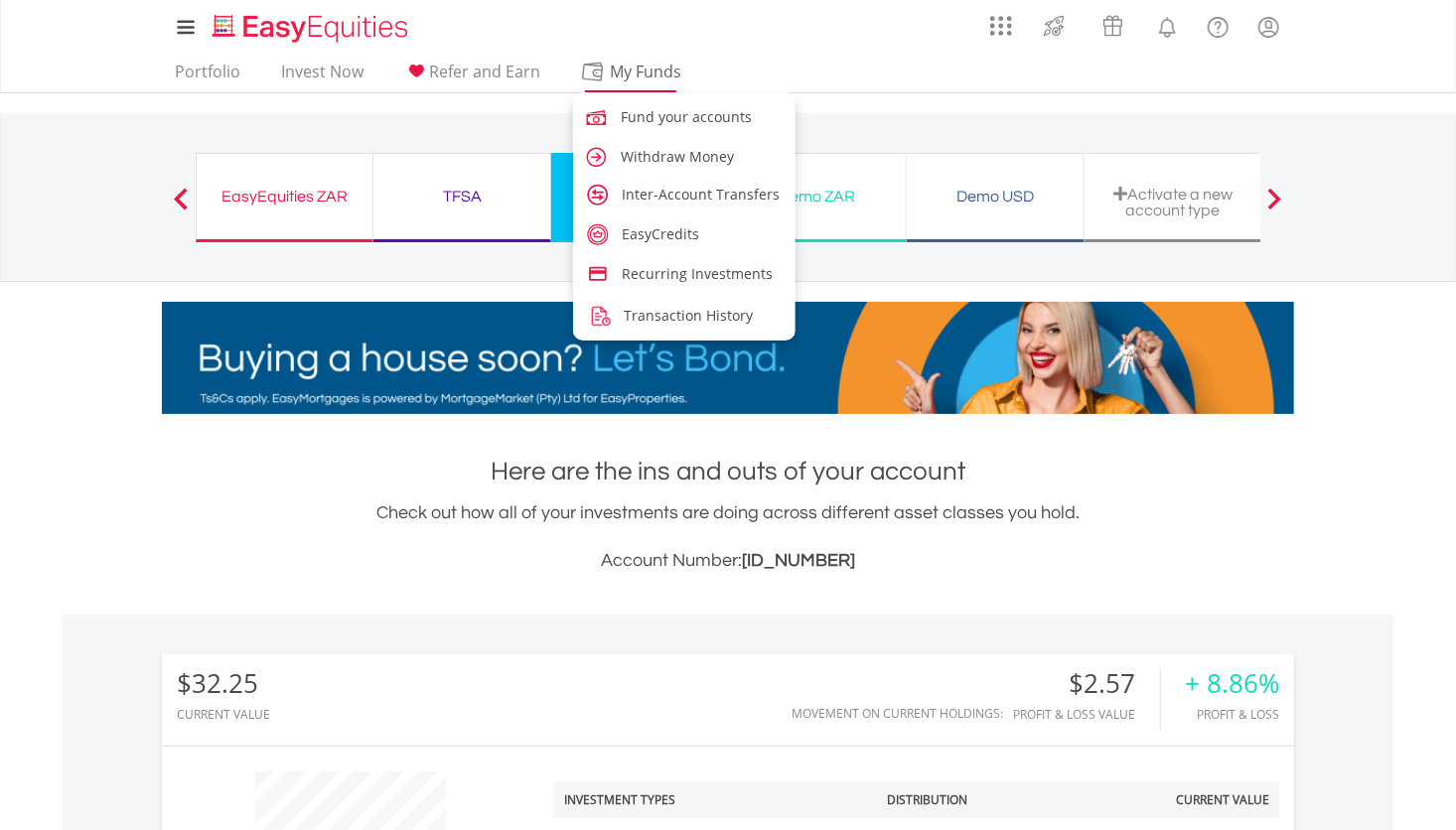 click on "My Funds" at bounding box center [646, 71] 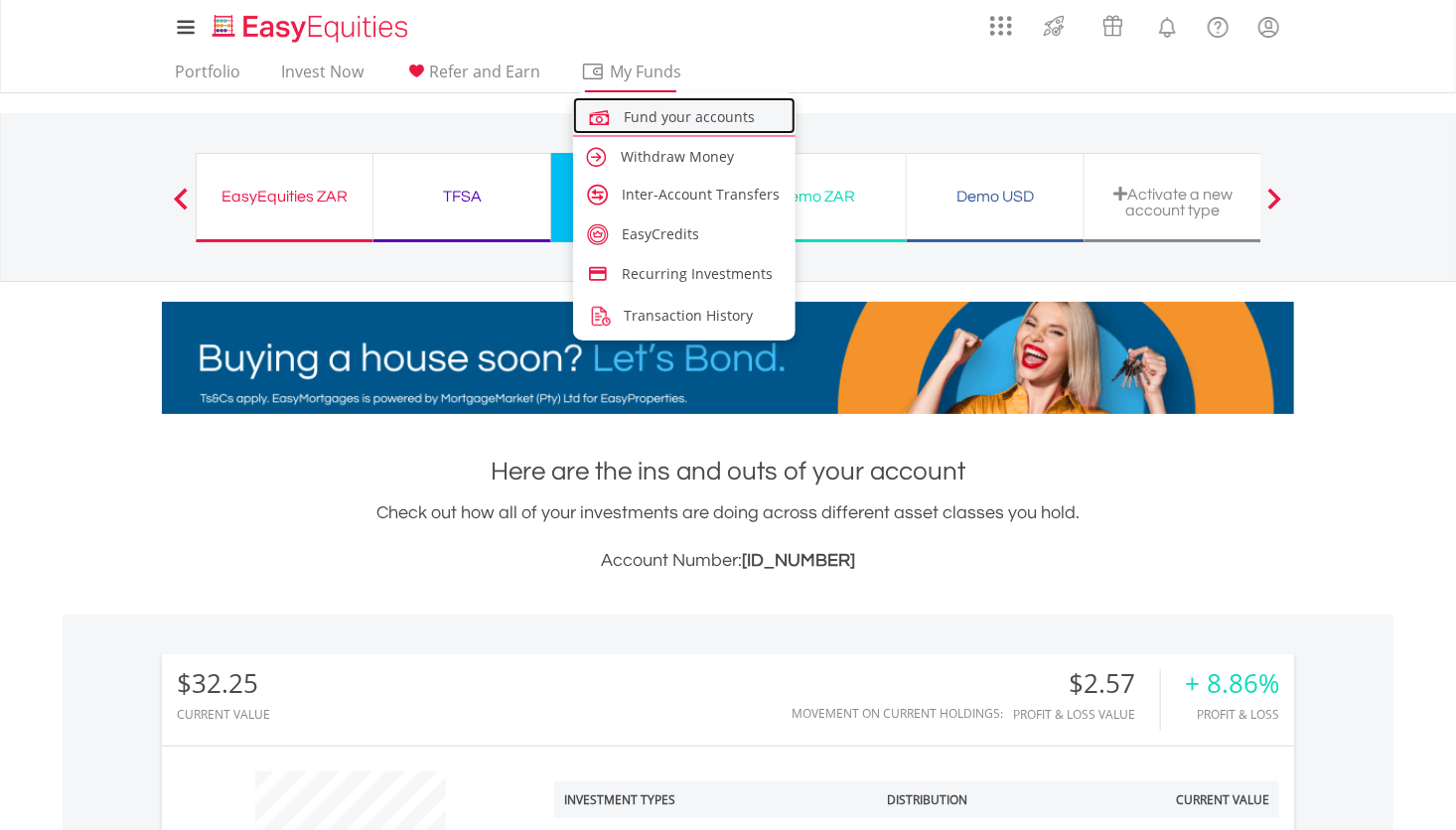 click on "Fund your accounts" at bounding box center (689, 116) 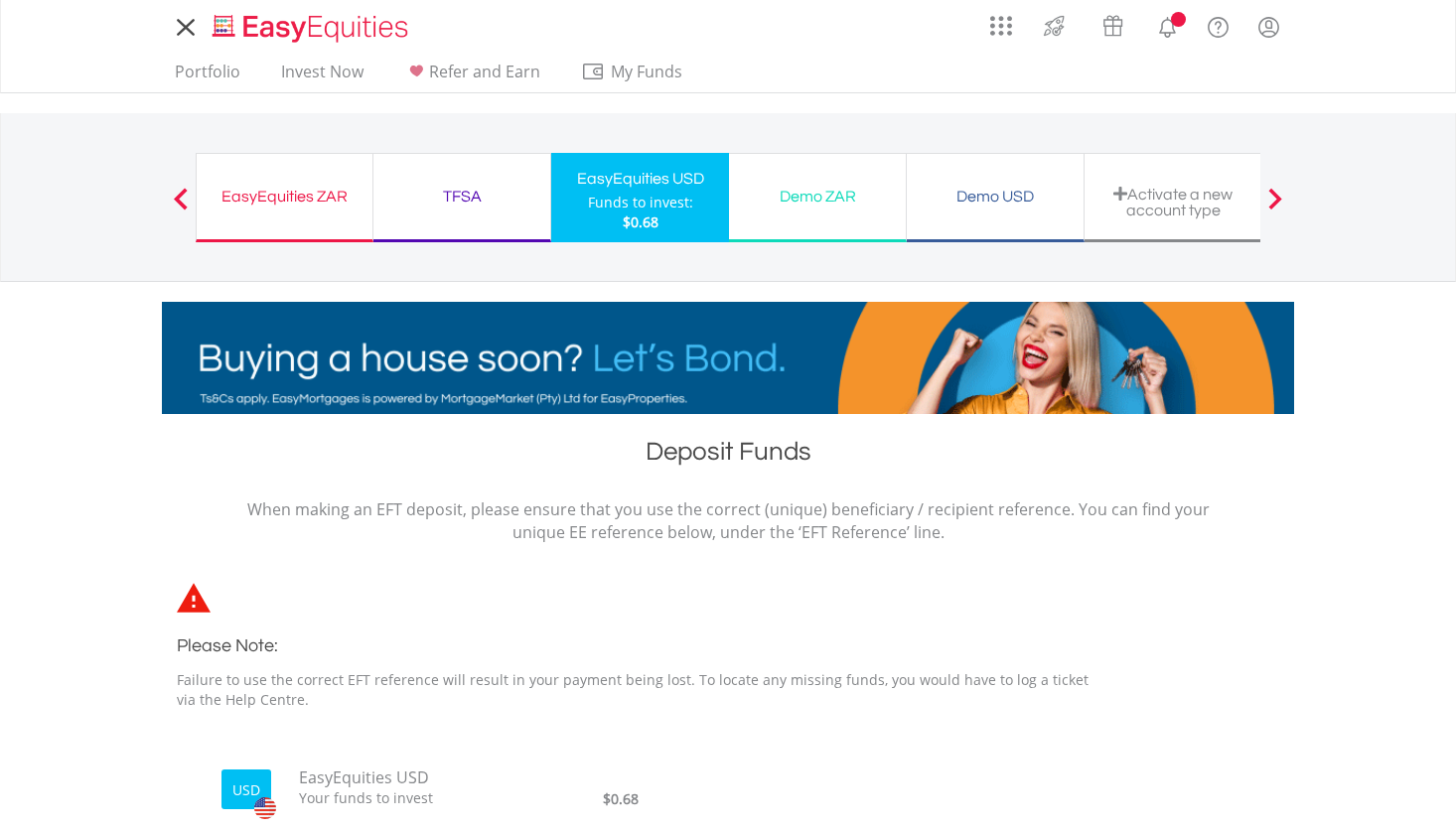 scroll, scrollTop: 0, scrollLeft: 0, axis: both 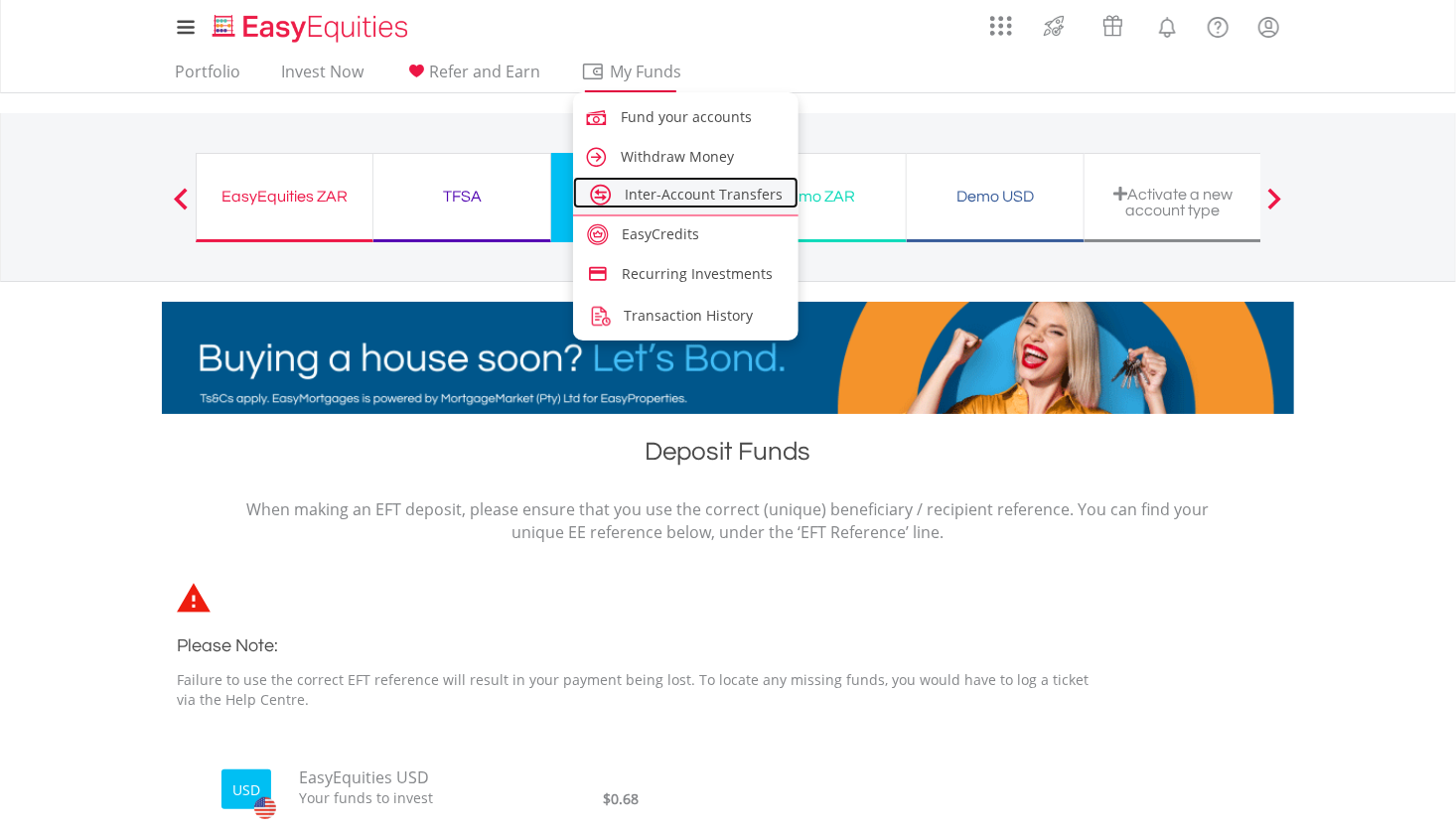 click on "Inter-Account Transfers" at bounding box center (704, 194) 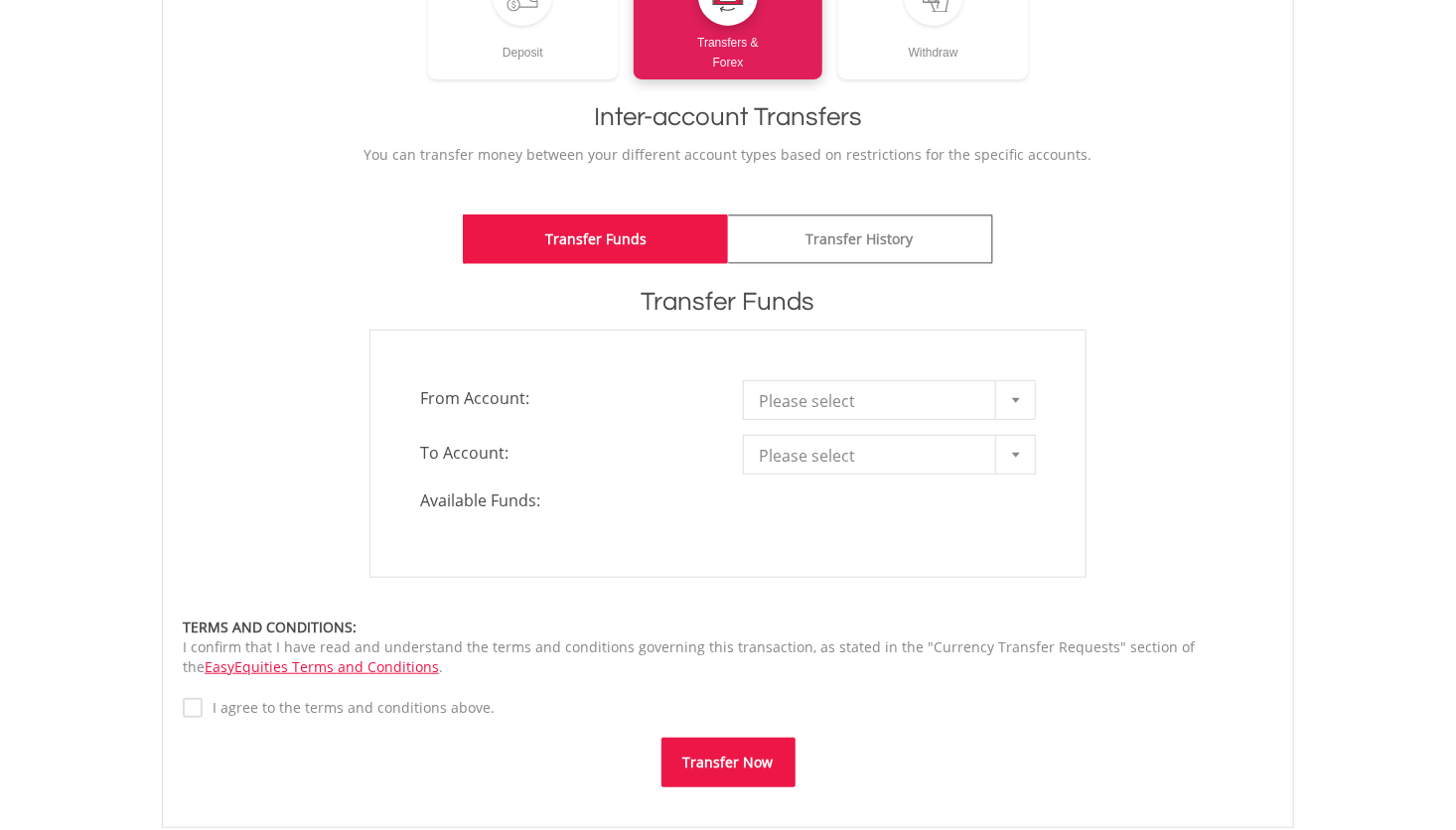 scroll, scrollTop: 334, scrollLeft: 0, axis: vertical 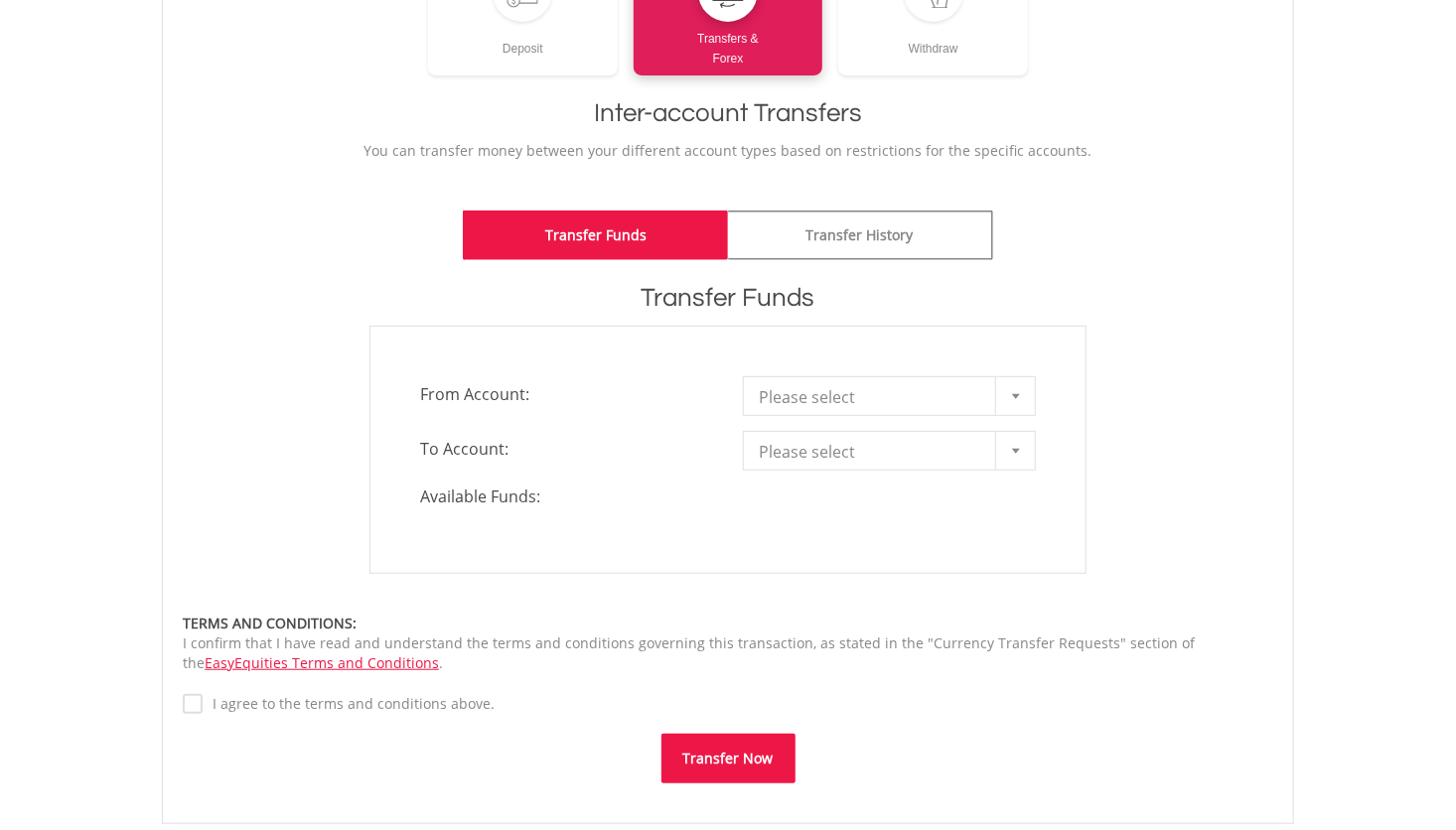 click on "Please select" at bounding box center [874, 397] 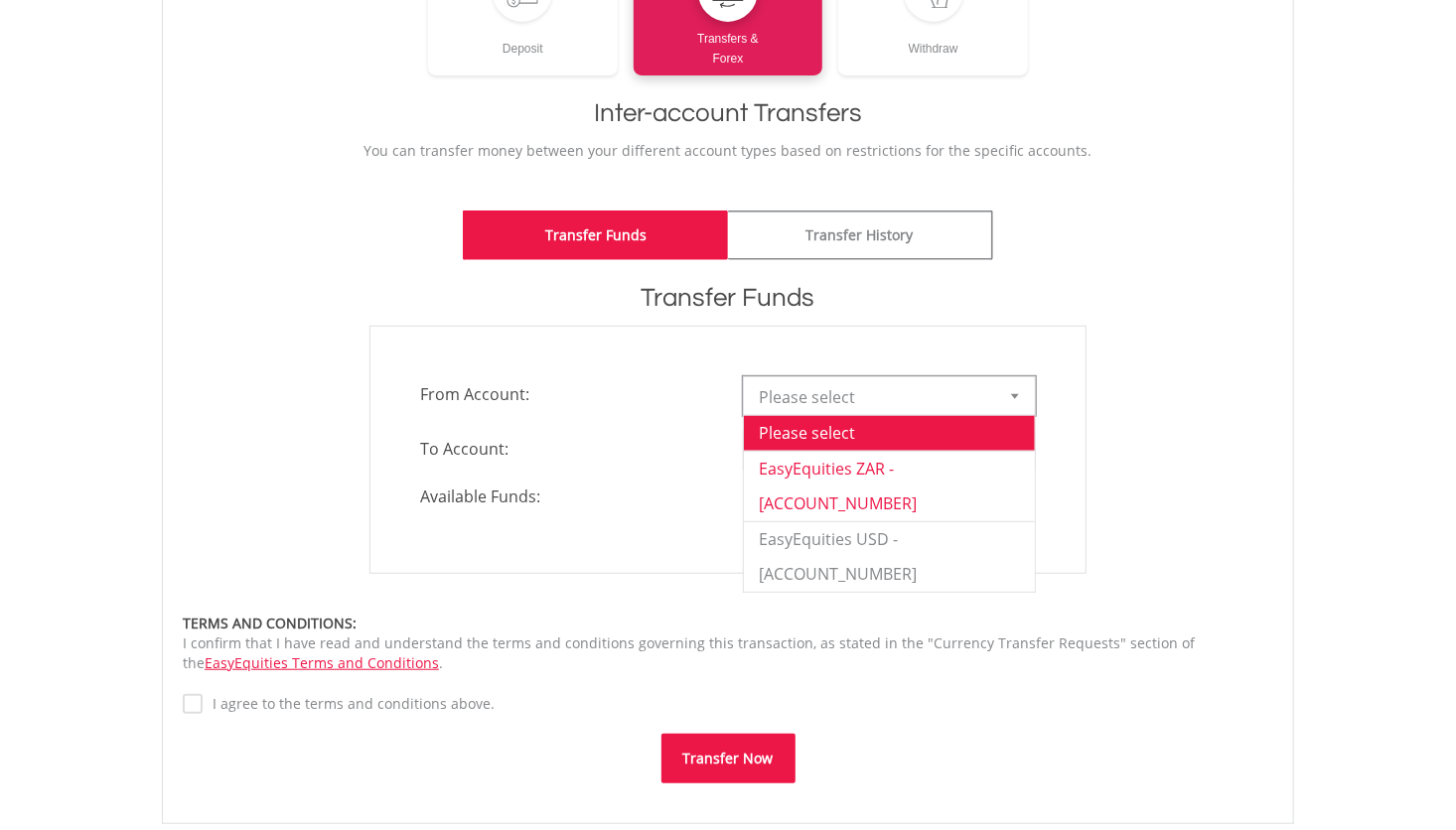 click on "EasyEquities ZAR - 12447417" at bounding box center (889, 485) 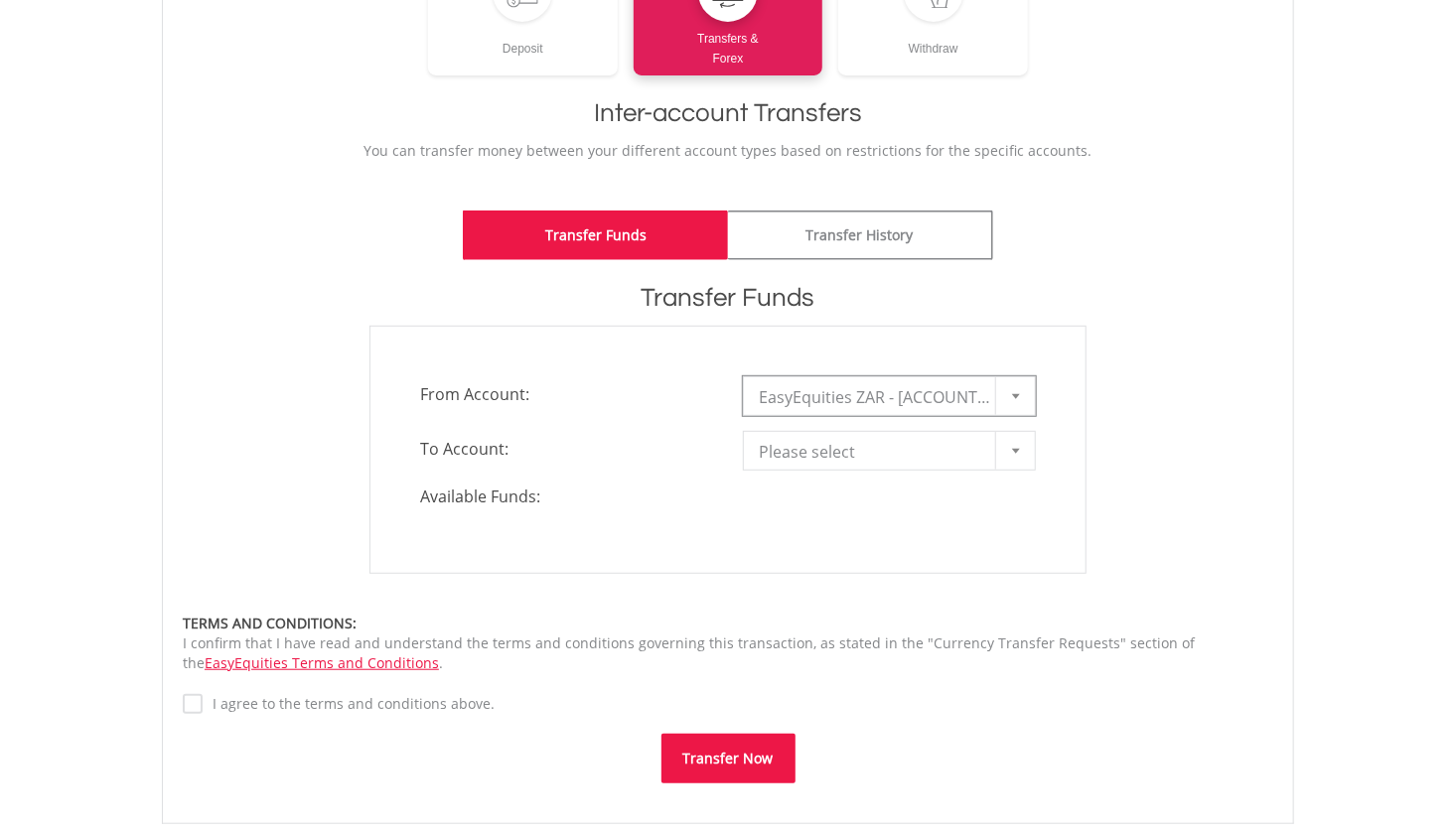 click on "Please select" at bounding box center (874, 452) 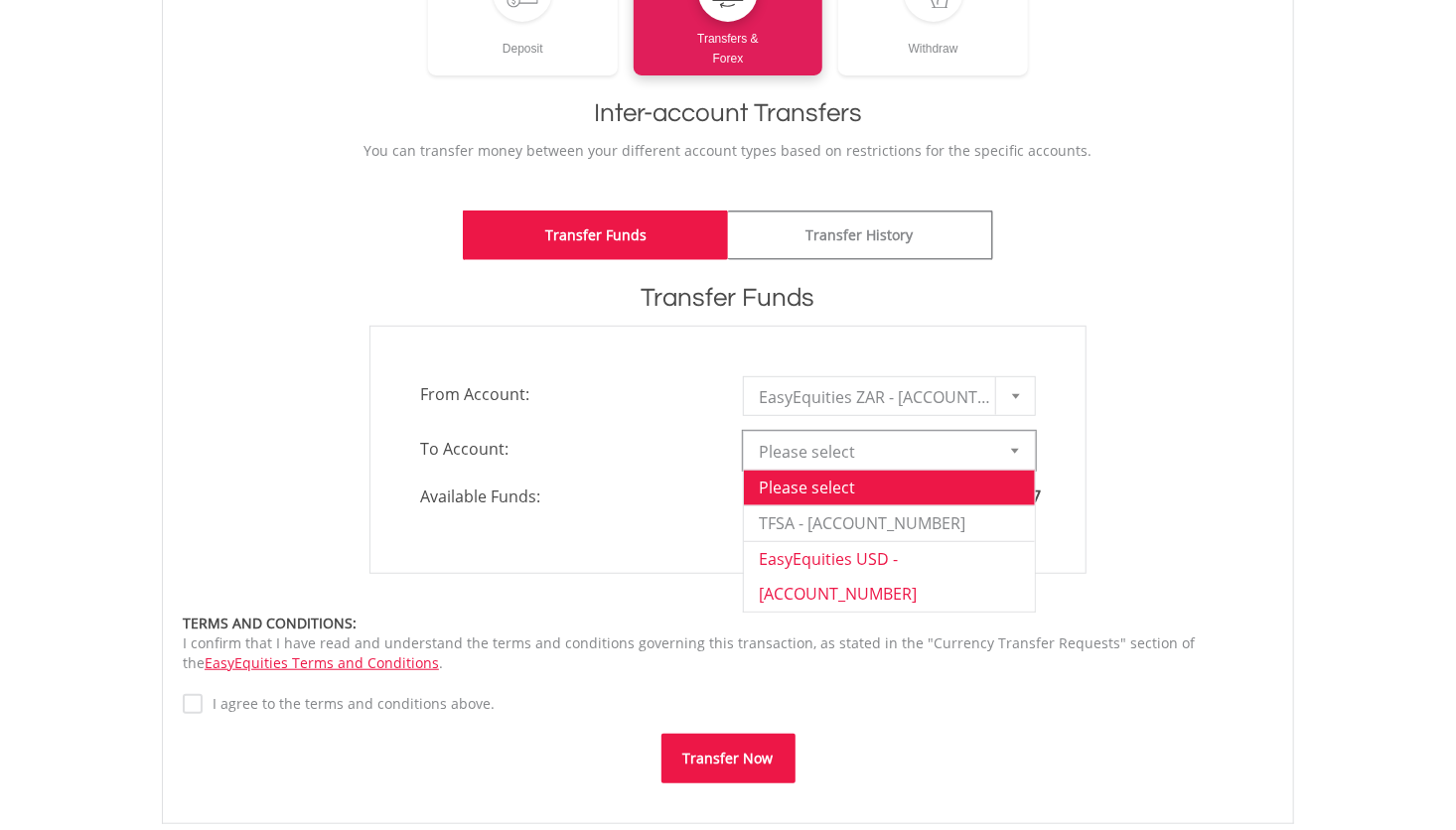 click on "EasyEquities USD - 12447420" at bounding box center [889, 576] 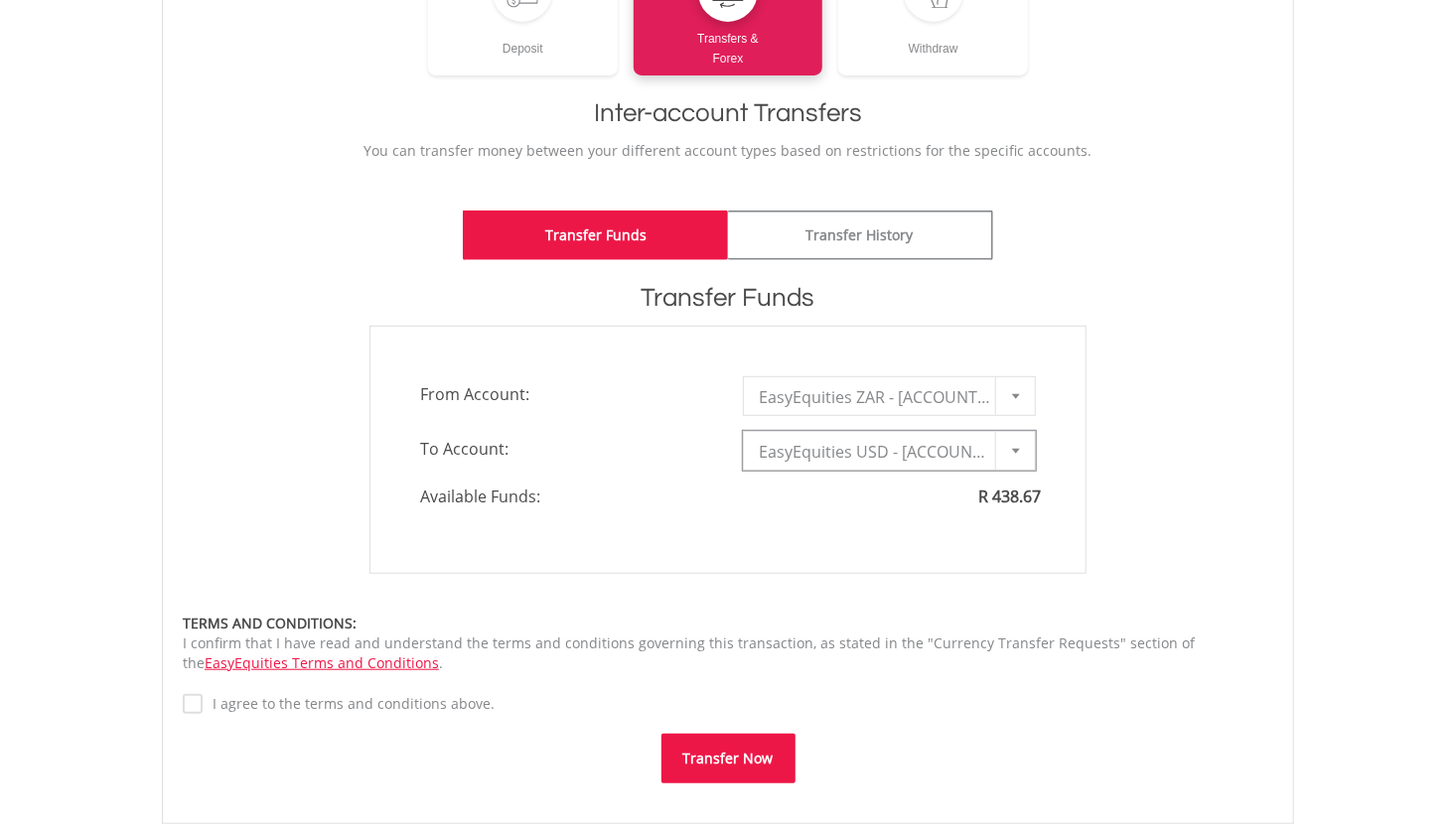 type on "*" 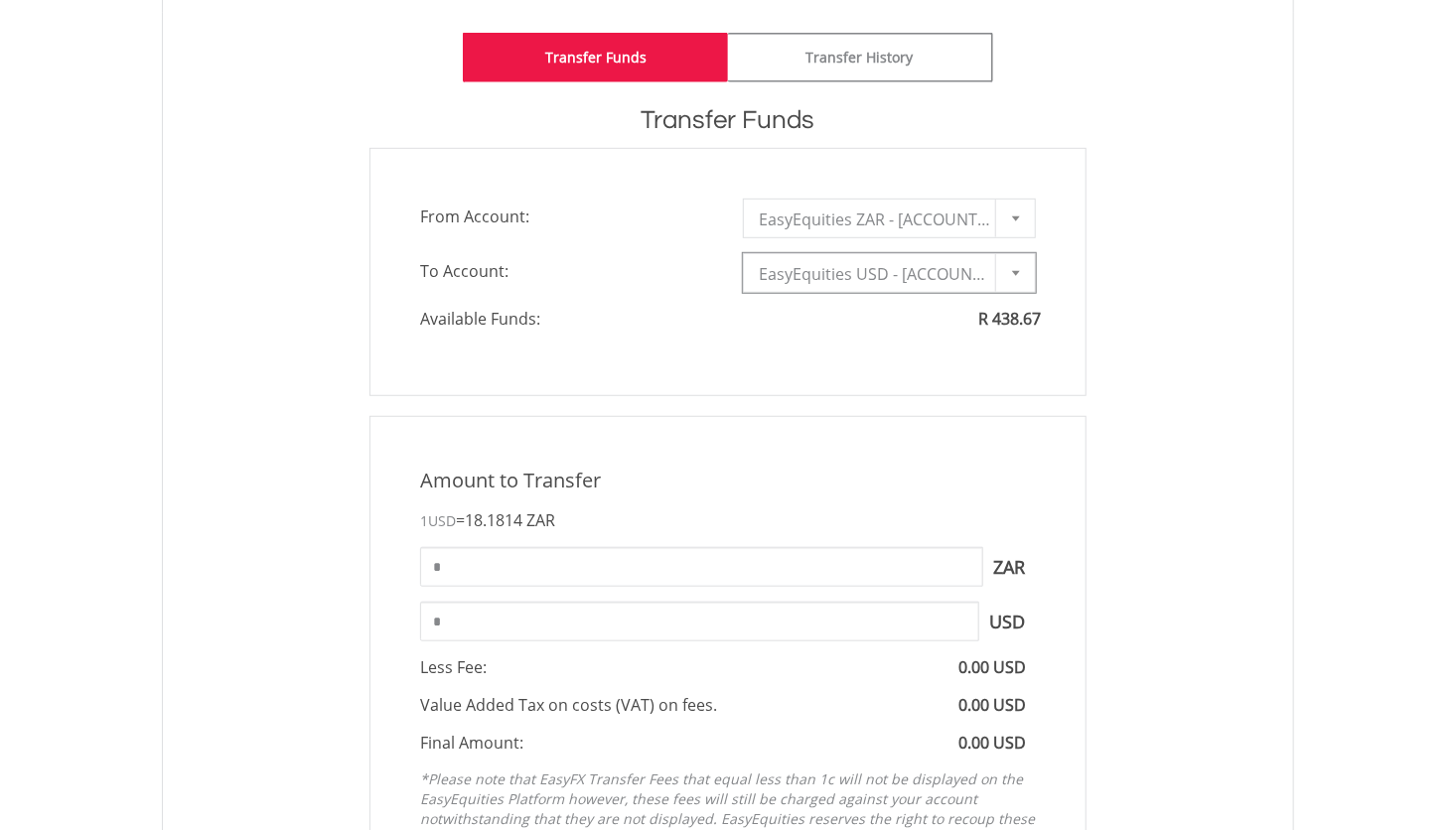 scroll, scrollTop: 515, scrollLeft: 0, axis: vertical 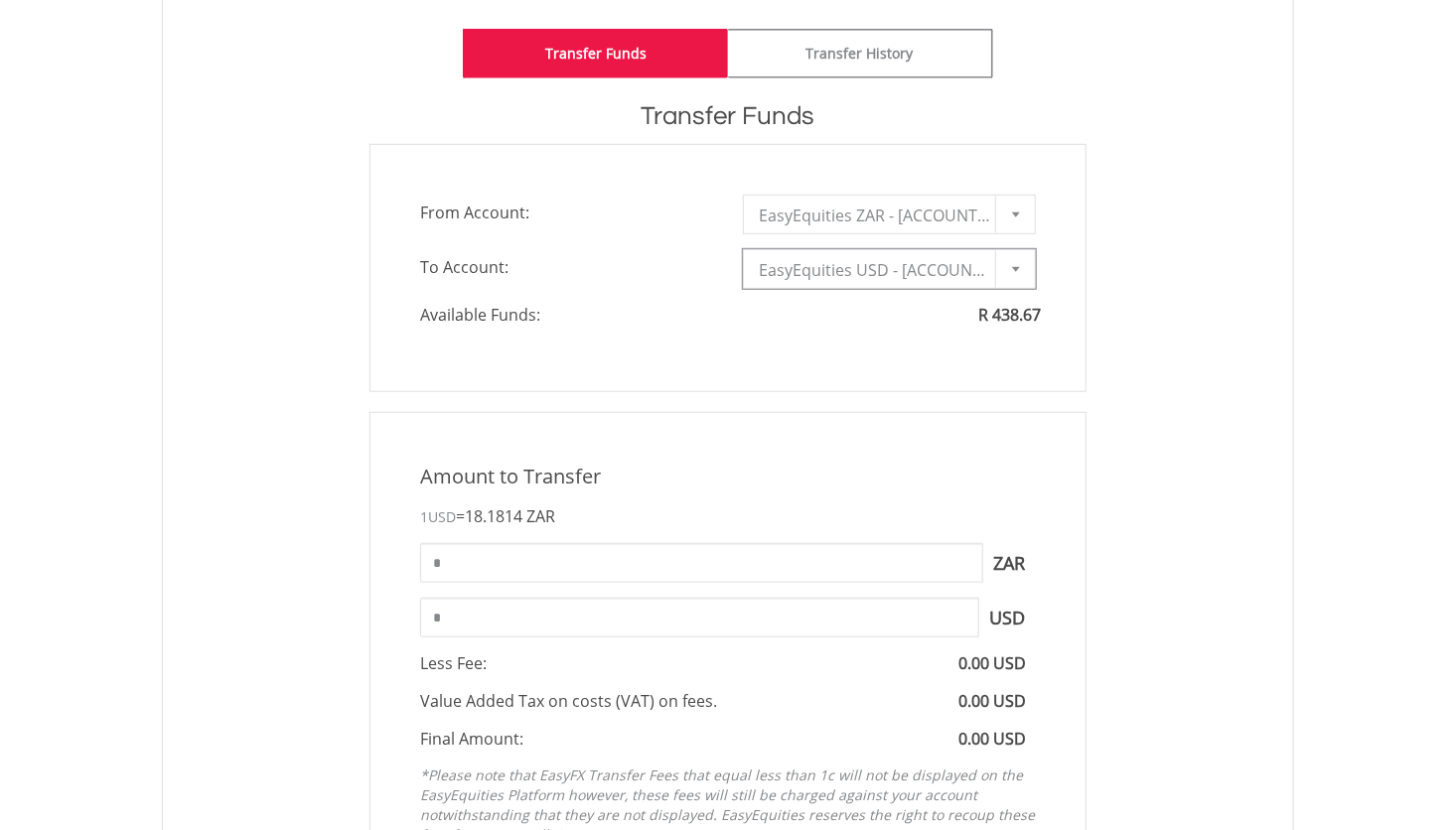 click on "Amount to Transfer
1  USD  =  18.1814   ZAR
*
ZAR
You can transfer funds into your offshore accounts as well as back into your ZAR account
where the inter-account transfer will be done at a fee of 50 basis points (0.5%) of the
transferred amount plus applicable tax. For more info, read our
FAQ article.
*" at bounding box center (728, 658) 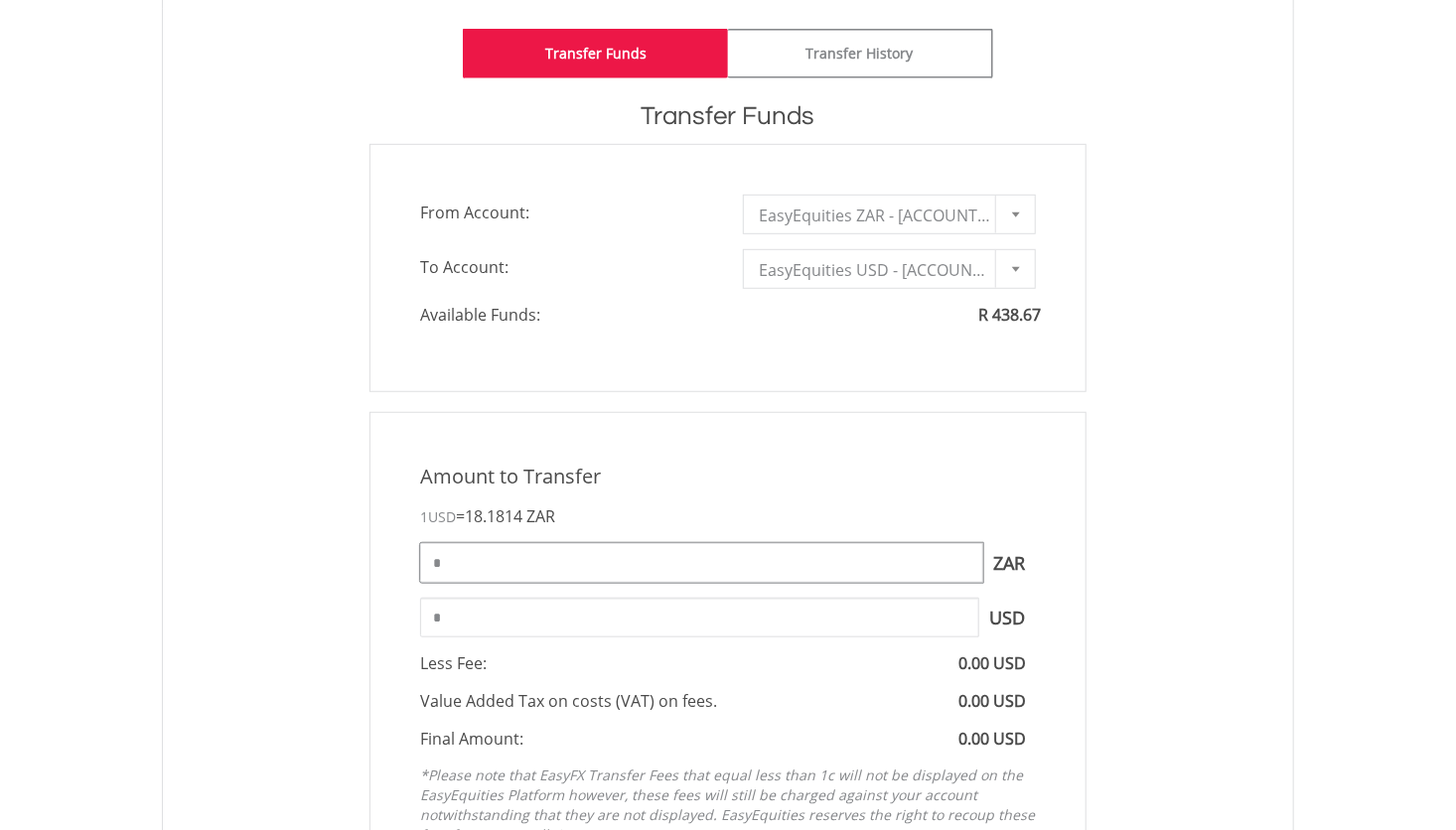 click on "*" at bounding box center (701, 563) 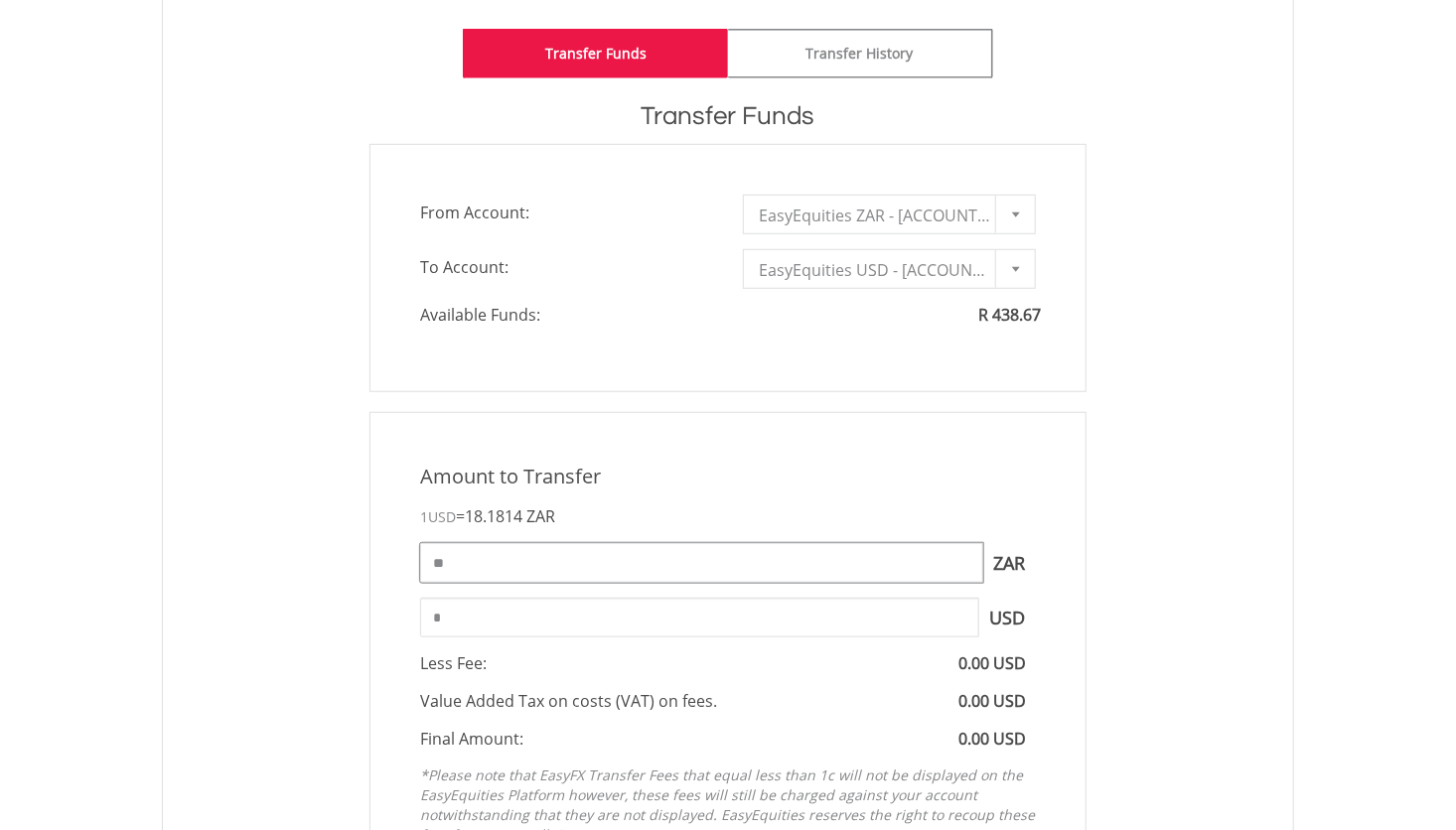 type on "*" 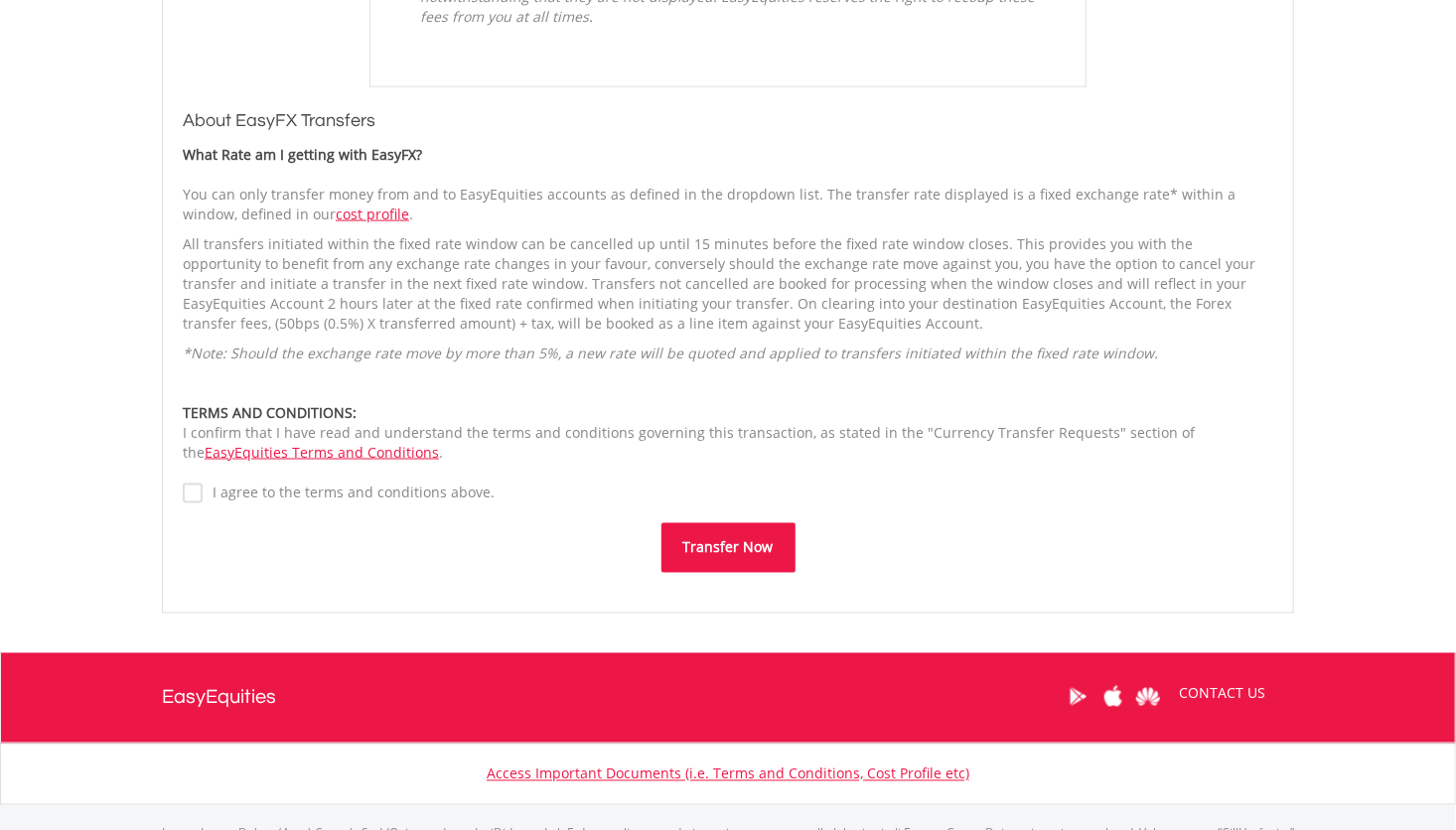 scroll, scrollTop: 1336, scrollLeft: 0, axis: vertical 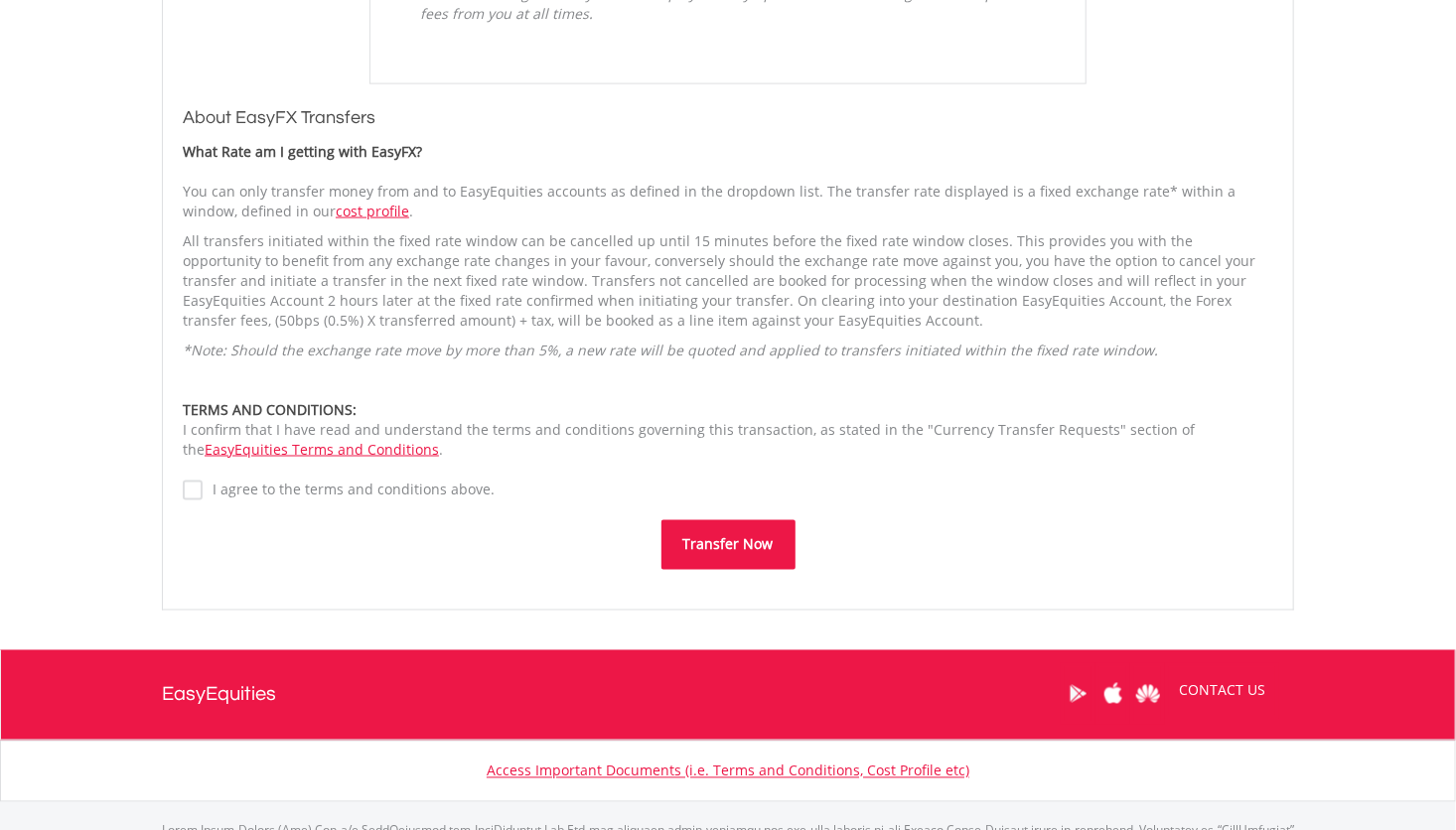 type on "***" 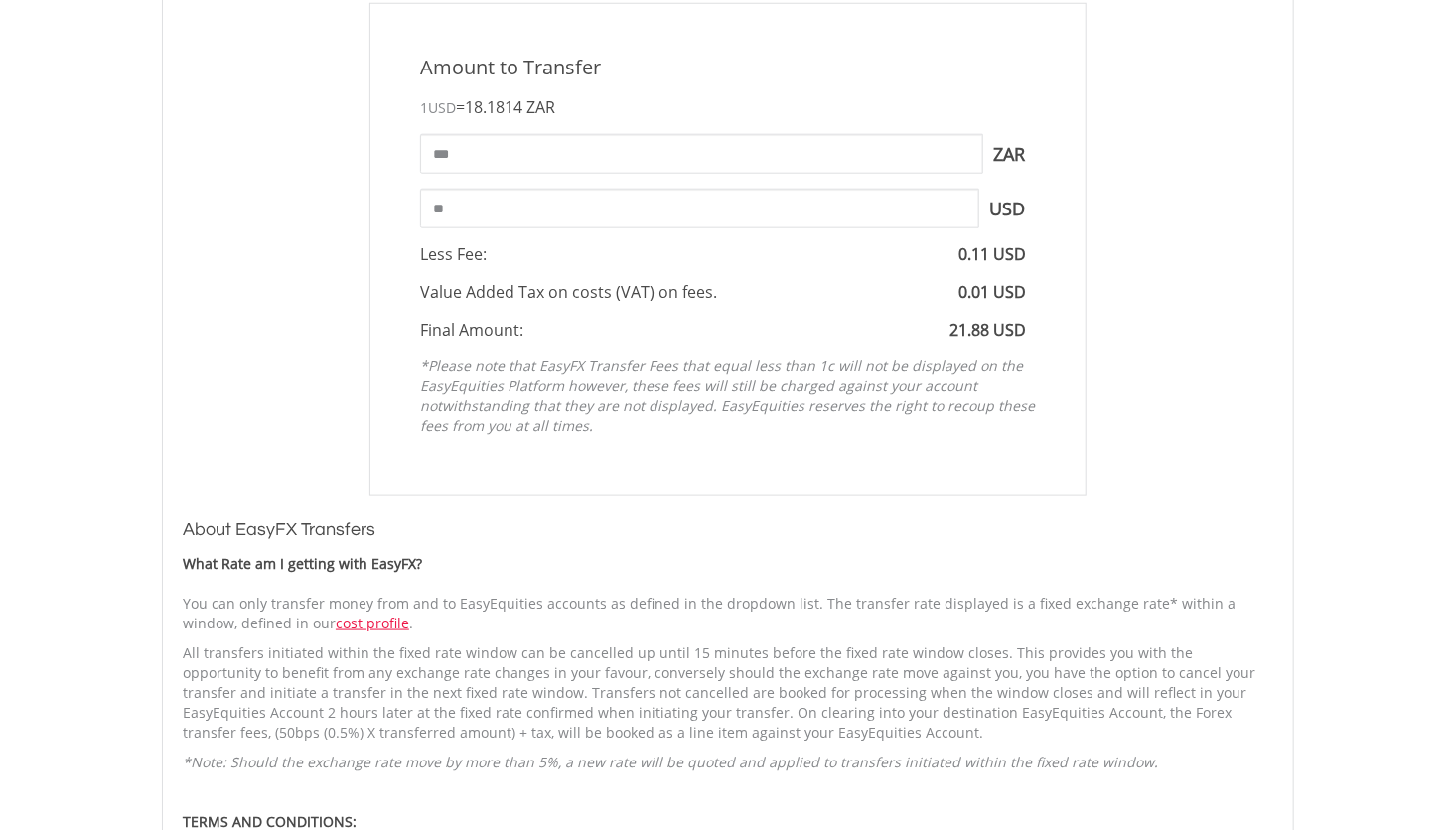 scroll, scrollTop: 923, scrollLeft: 0, axis: vertical 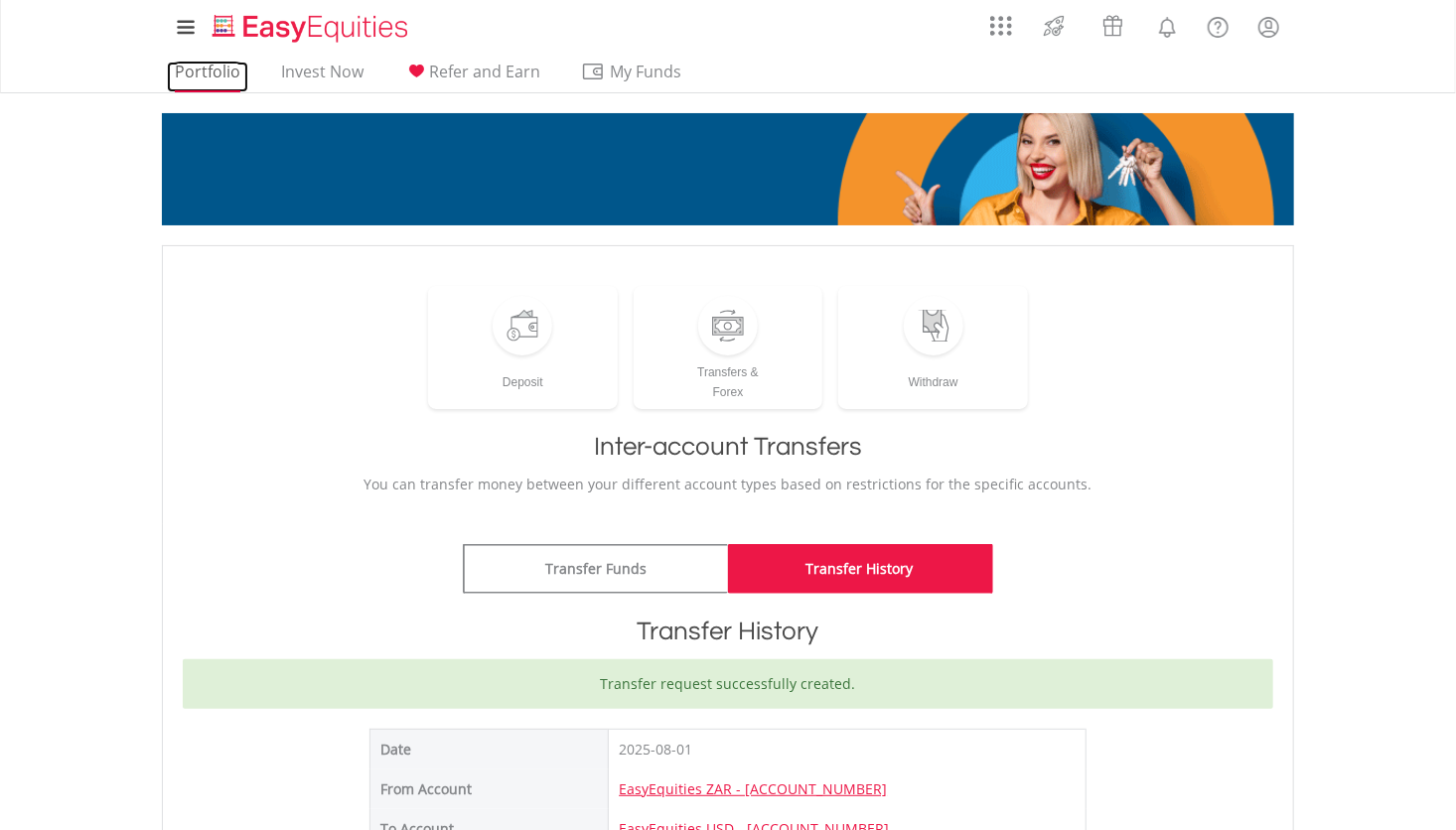 click on "Portfolio" at bounding box center (208, 76) 